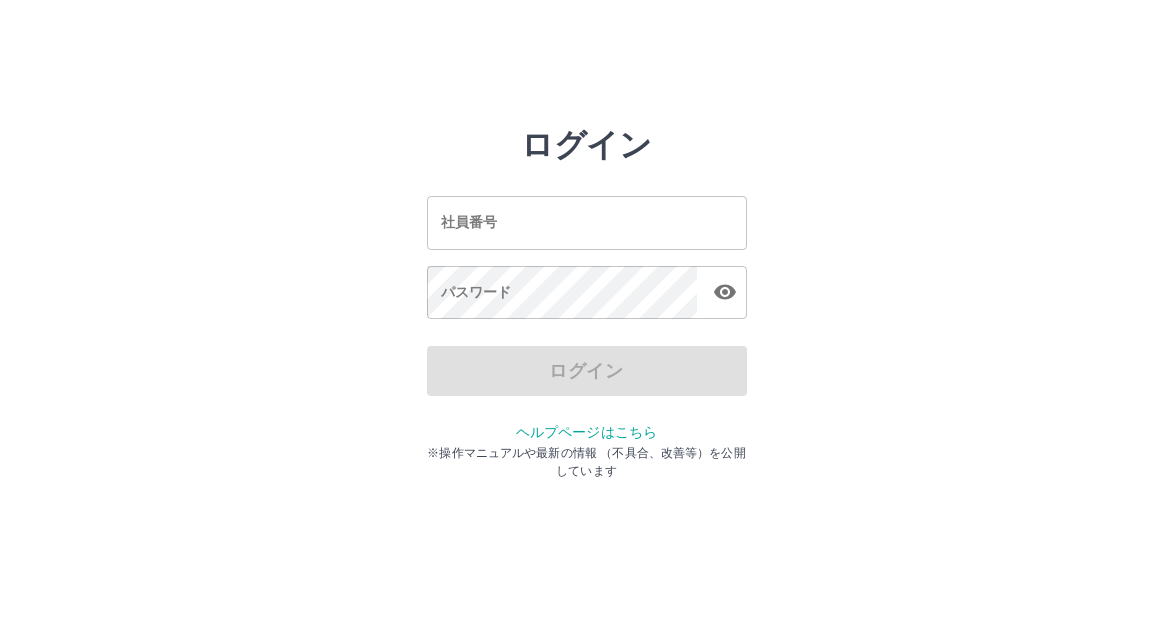 scroll, scrollTop: 0, scrollLeft: 0, axis: both 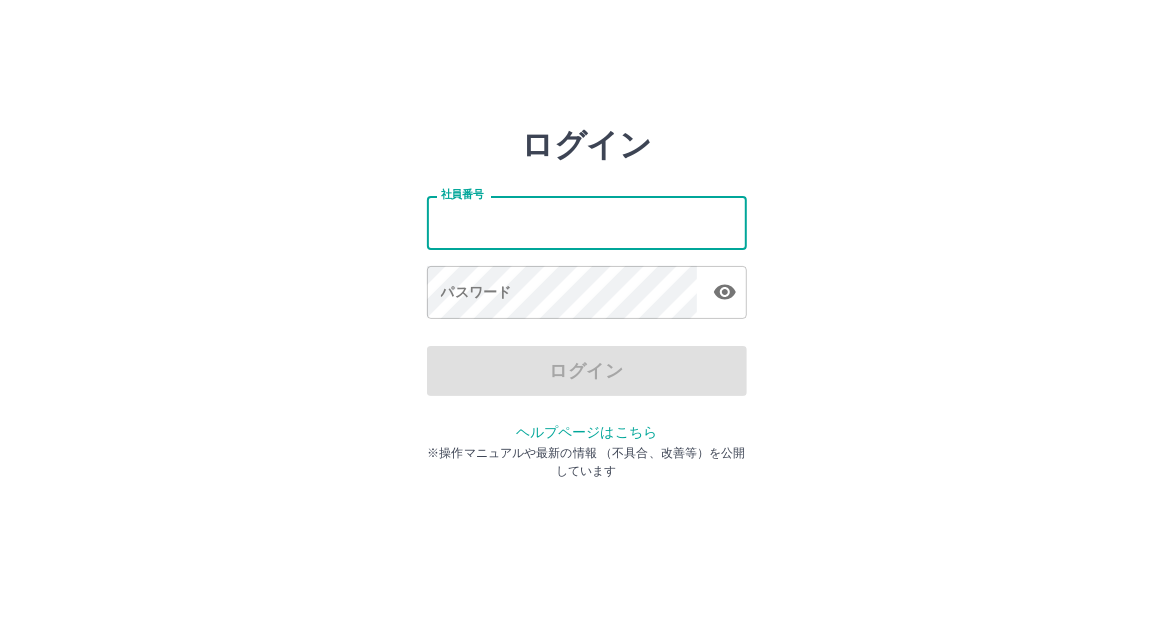 click on "社員番号" at bounding box center [587, 222] 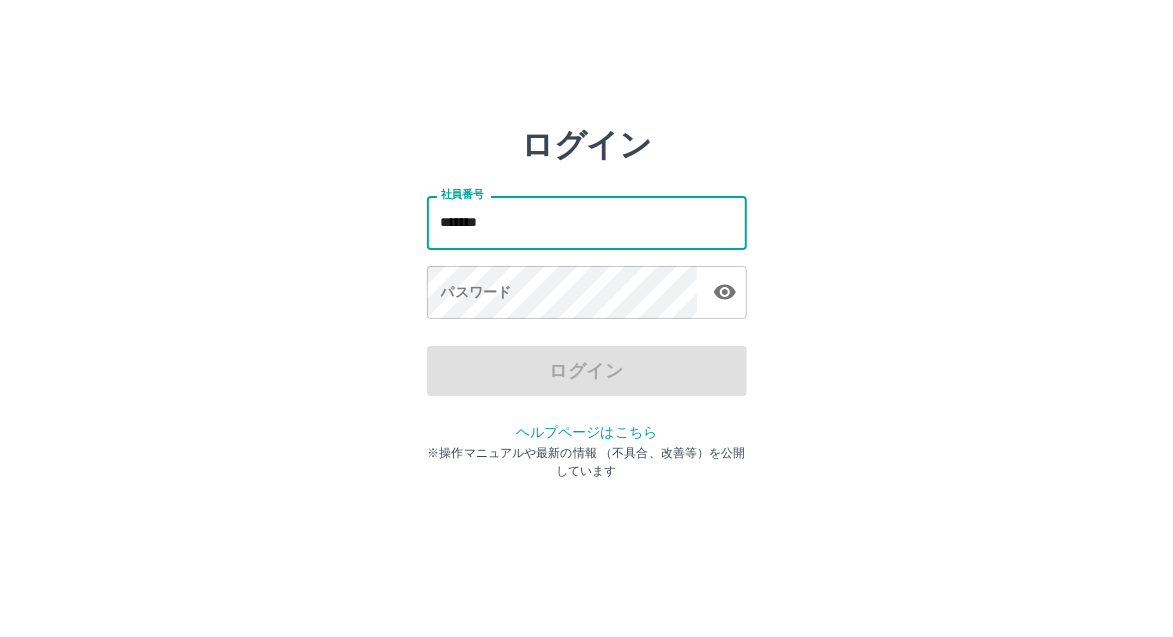 type on "*******" 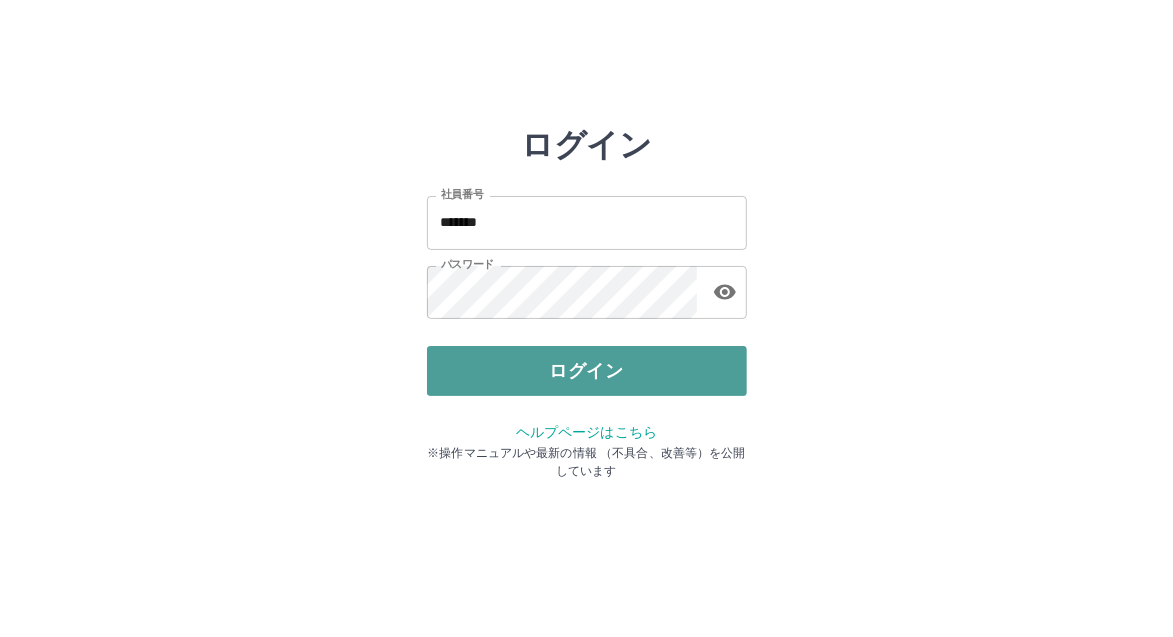 click on "ログイン" at bounding box center (587, 371) 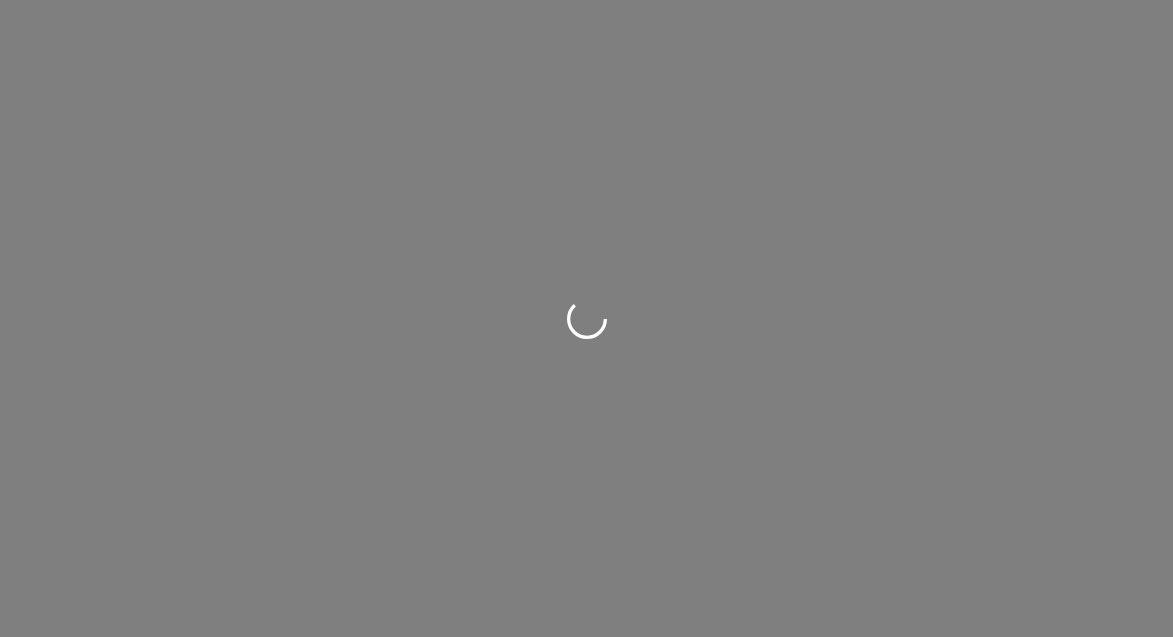 scroll, scrollTop: 0, scrollLeft: 0, axis: both 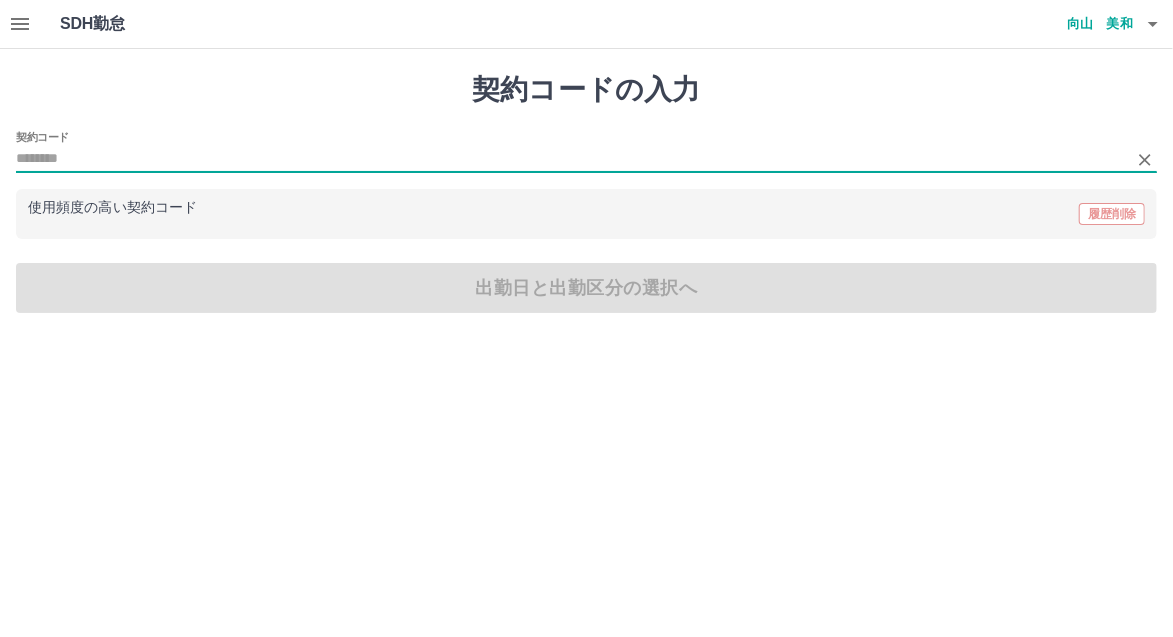 click on "契約コード" at bounding box center (571, 159) 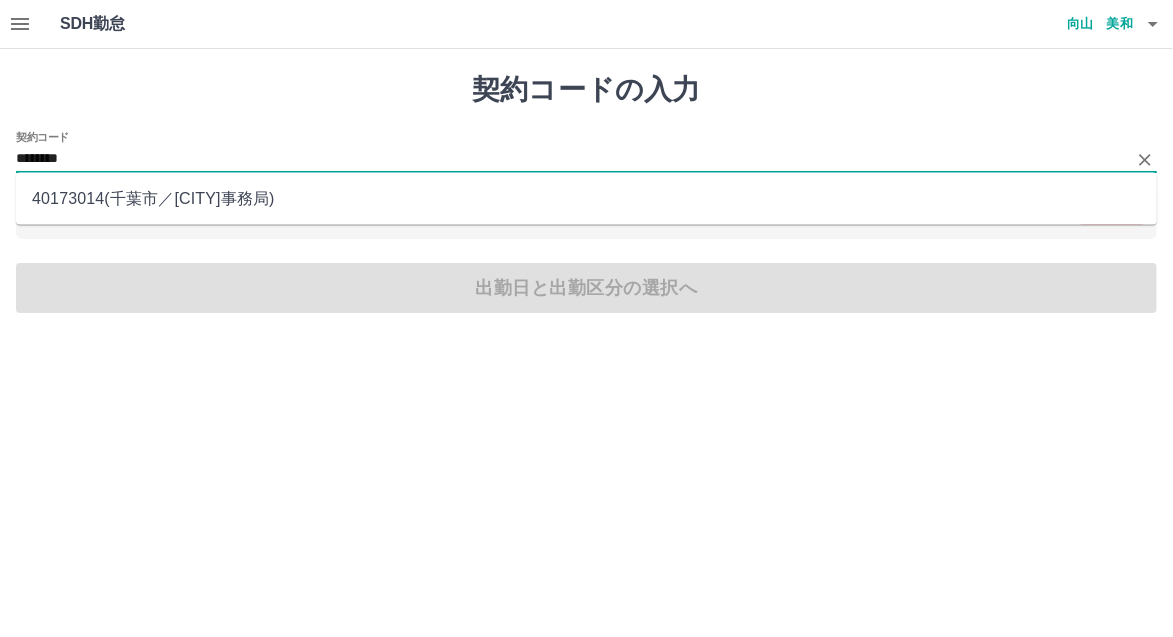 click on "40173014  ( 千葉市 ／ 千葉市事務局 )" at bounding box center (586, 199) 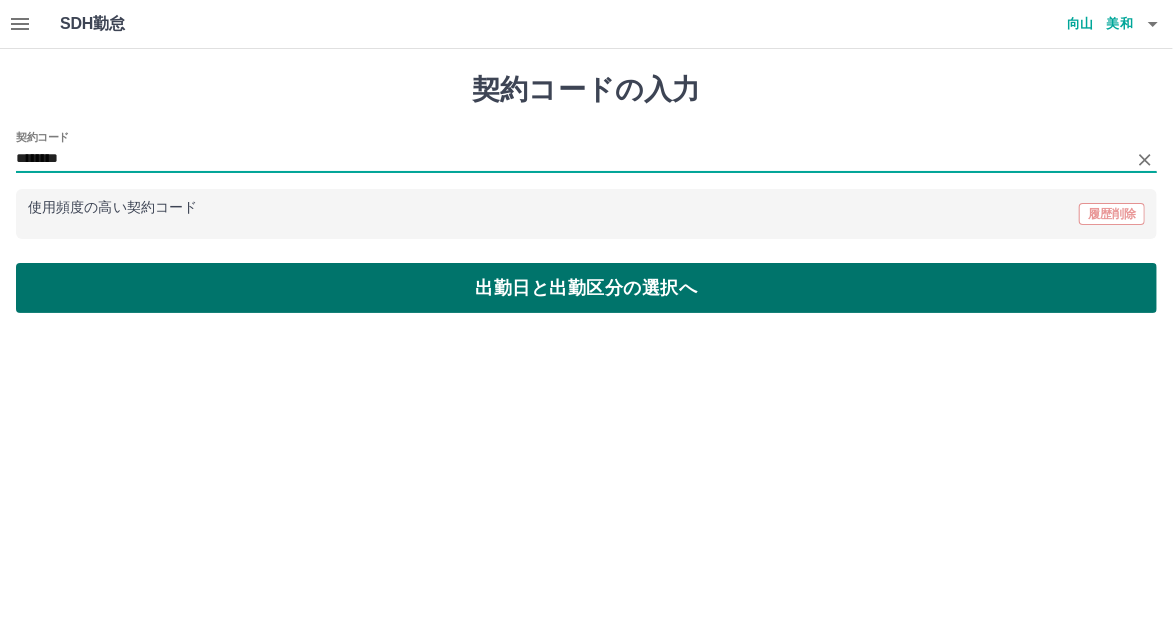 type on "********" 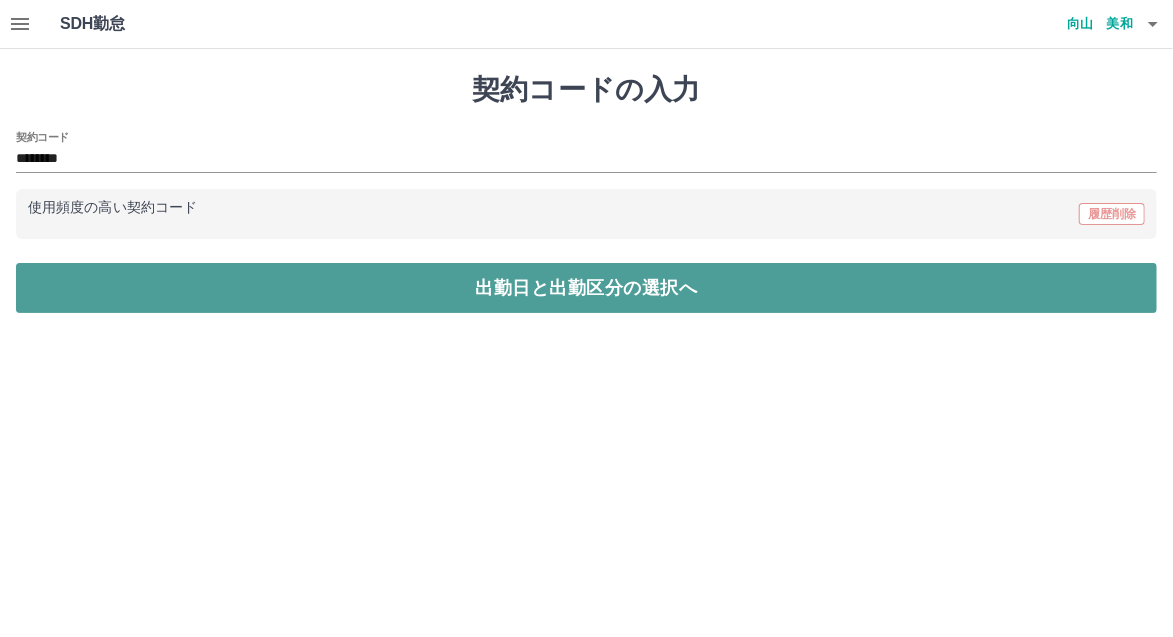 click on "出勤日と出勤区分の選択へ" at bounding box center [586, 288] 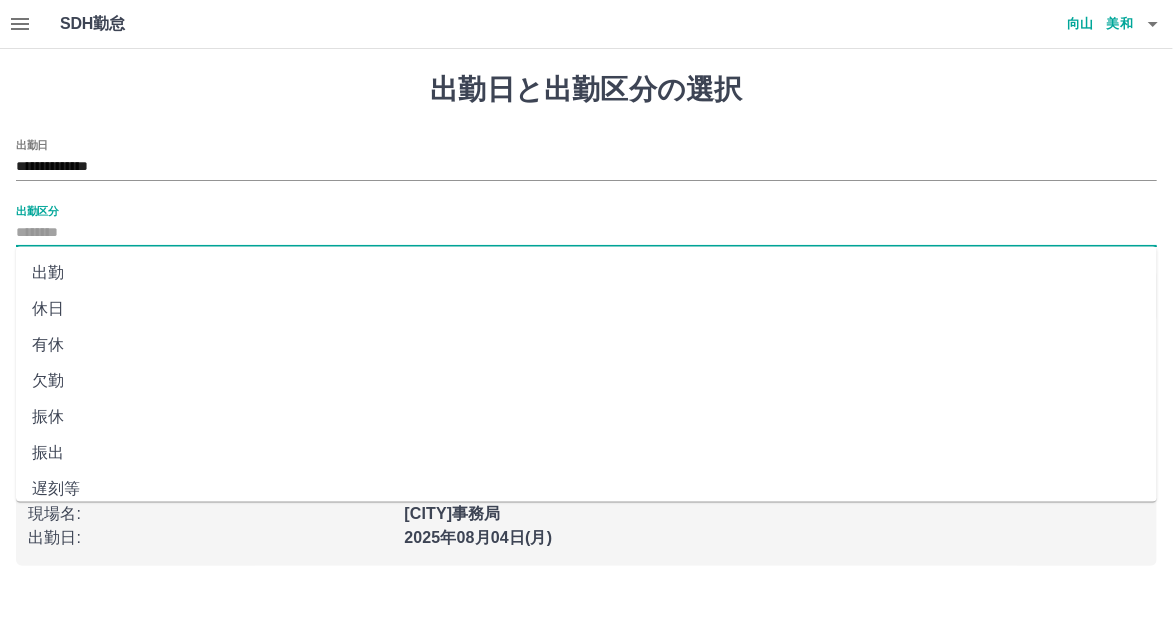 click on "出勤区分" at bounding box center [586, 233] 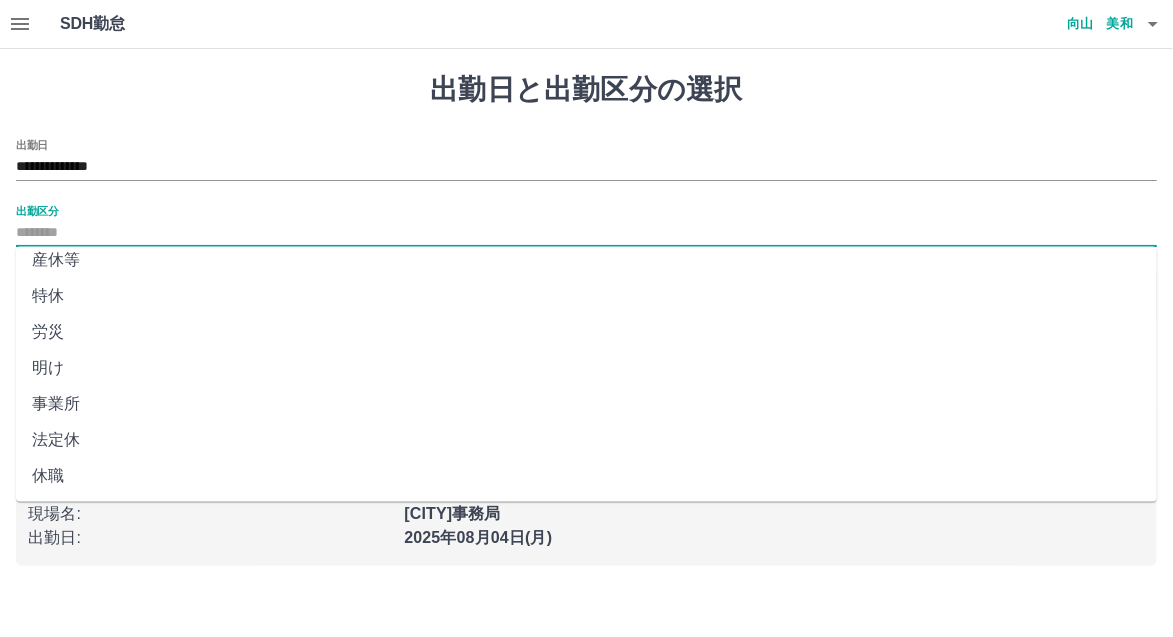 scroll, scrollTop: 0, scrollLeft: 0, axis: both 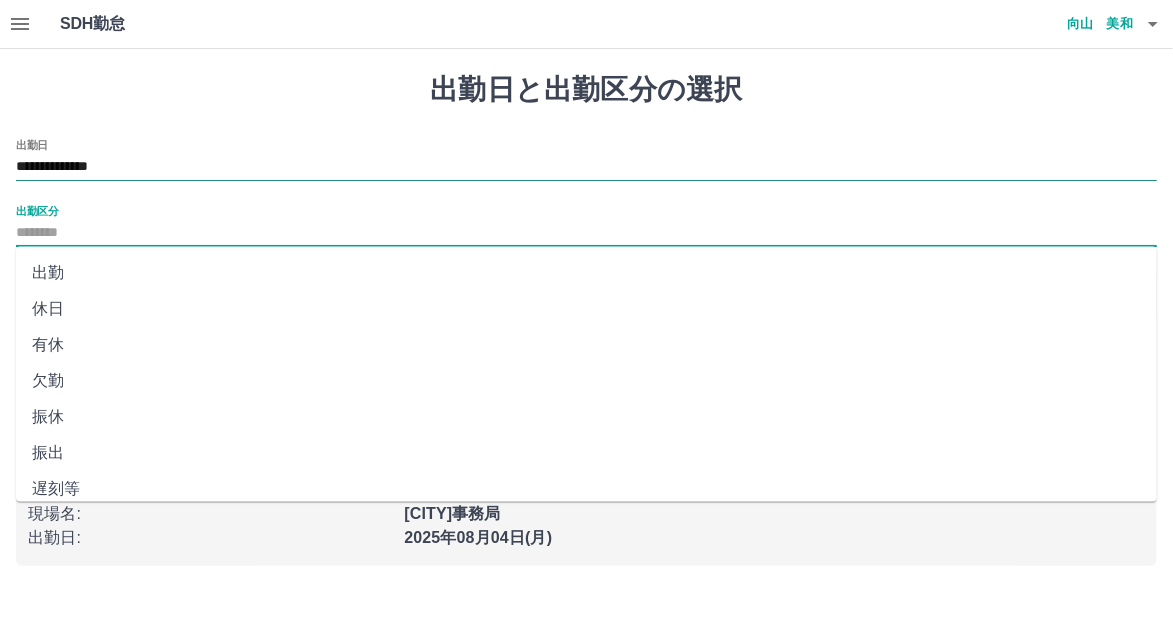 click on "**********" at bounding box center [586, 167] 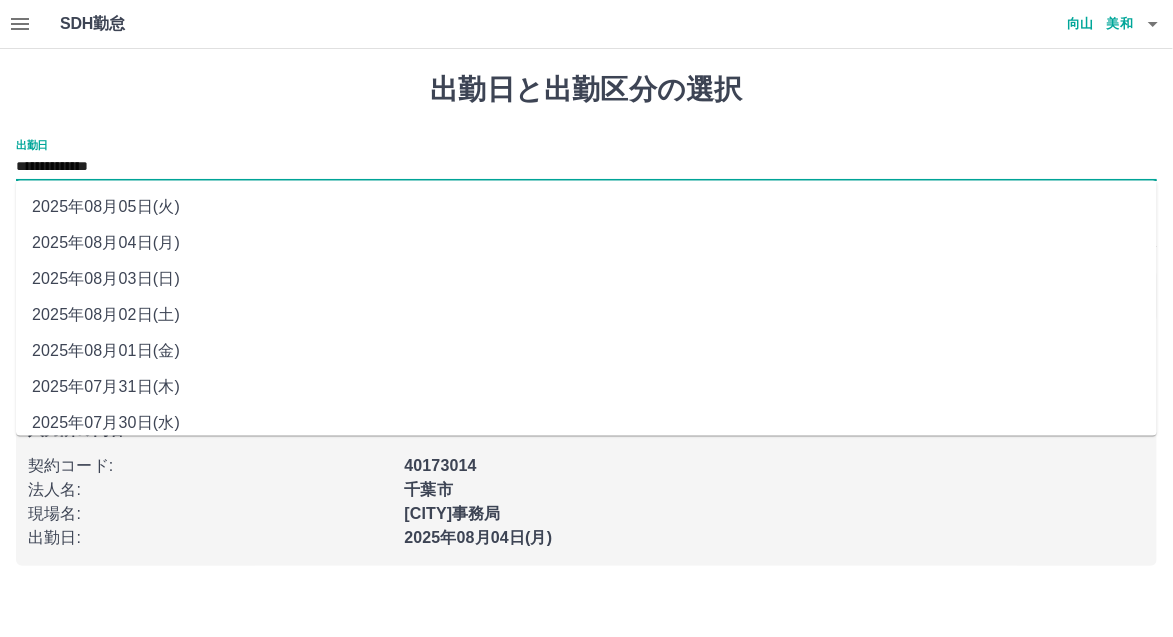 click on "2025年08月03日(日)" at bounding box center (586, 279) 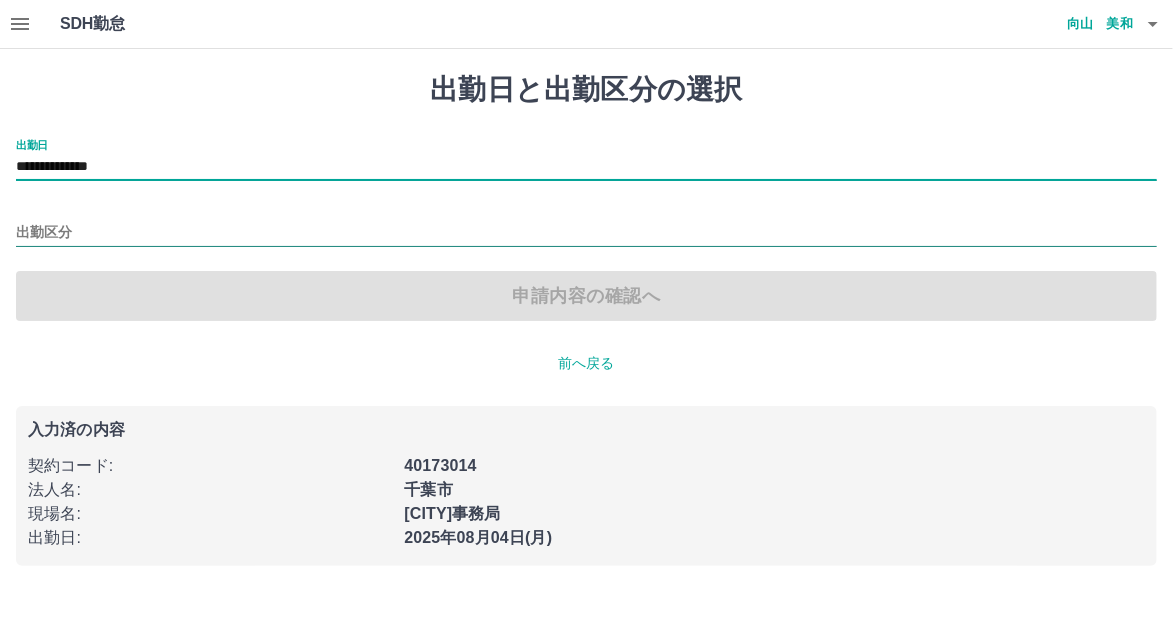click on "出勤区分" at bounding box center (586, 233) 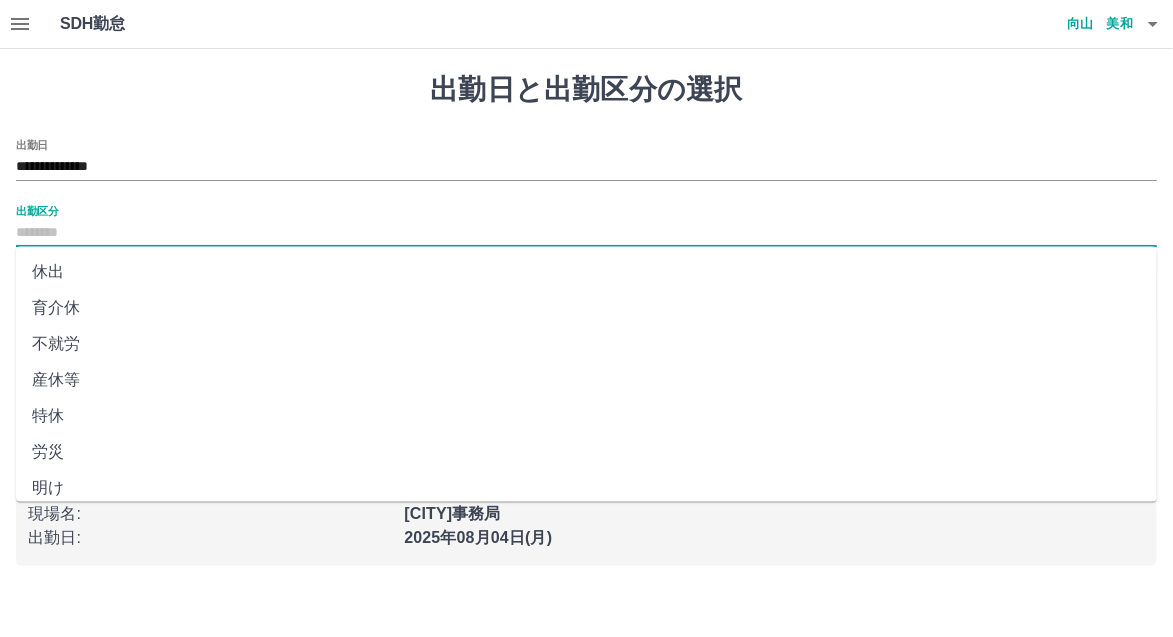 scroll, scrollTop: 409, scrollLeft: 0, axis: vertical 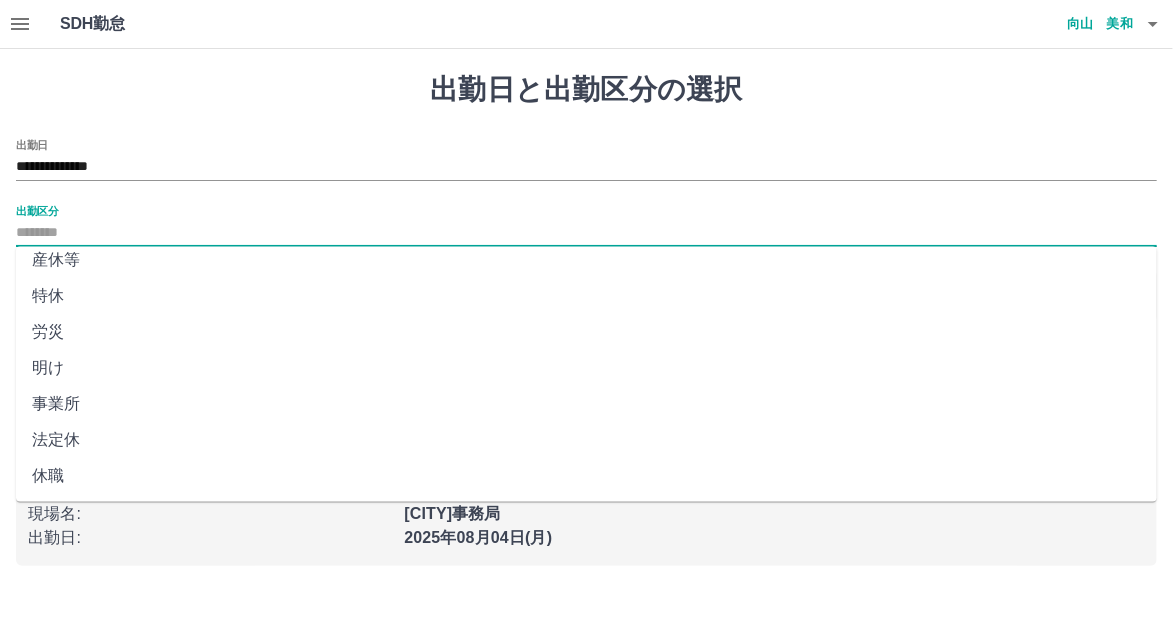 click on "法定休" at bounding box center (586, 440) 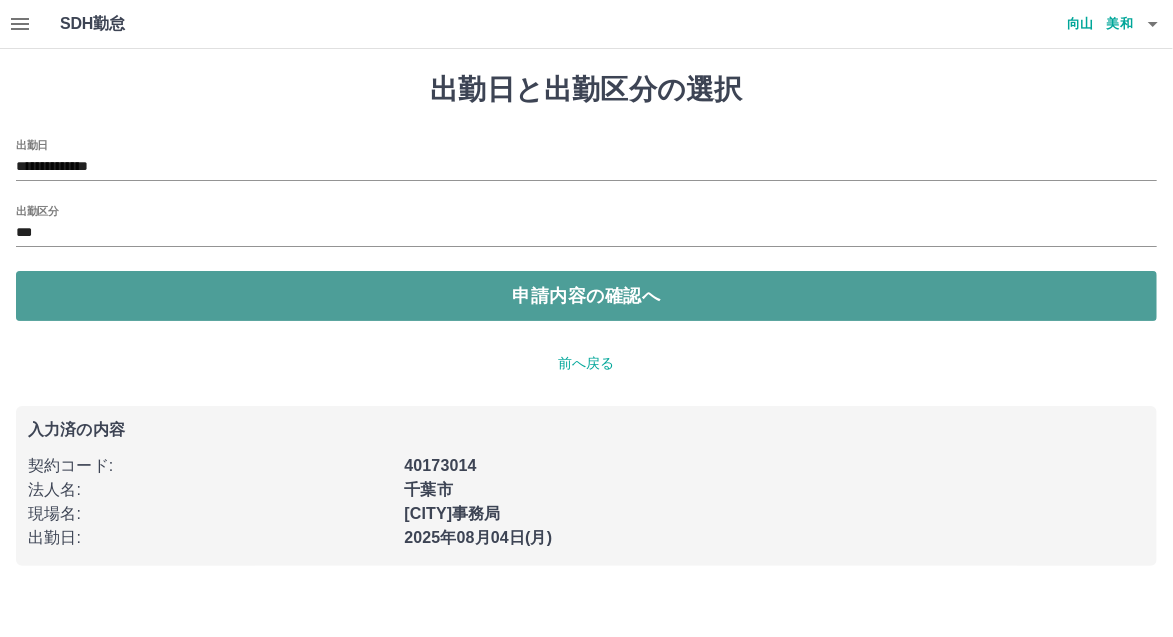 click on "申請内容の確認へ" at bounding box center (586, 296) 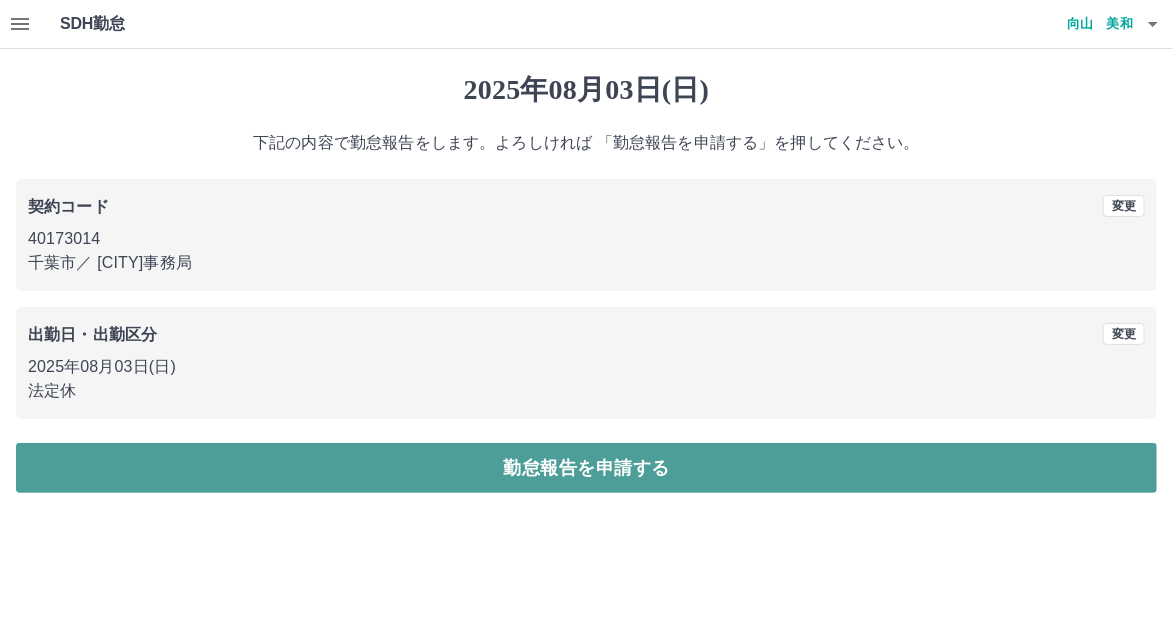 click on "勤怠報告を申請する" at bounding box center (586, 468) 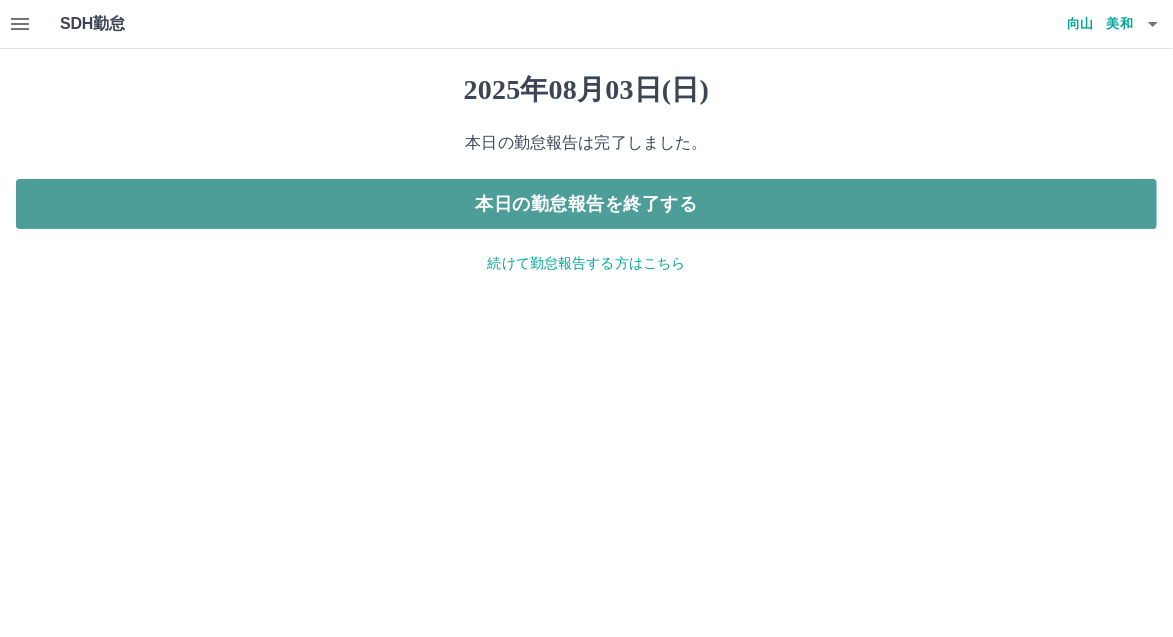 click on "本日の勤怠報告を終了する" at bounding box center [586, 204] 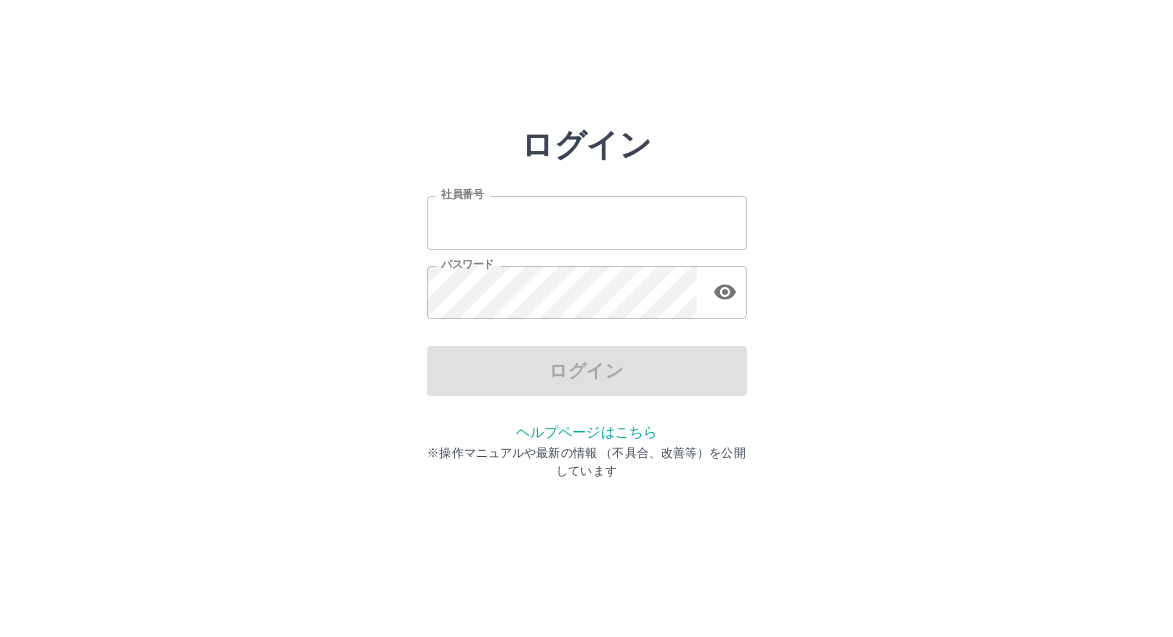 scroll, scrollTop: 0, scrollLeft: 0, axis: both 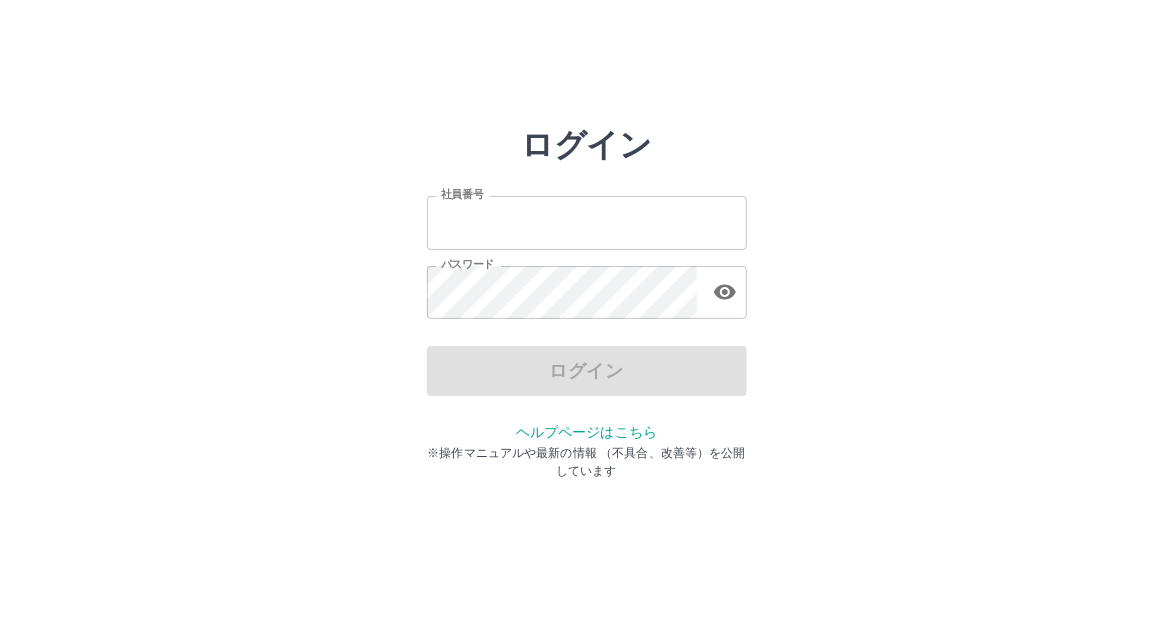 type on "*******" 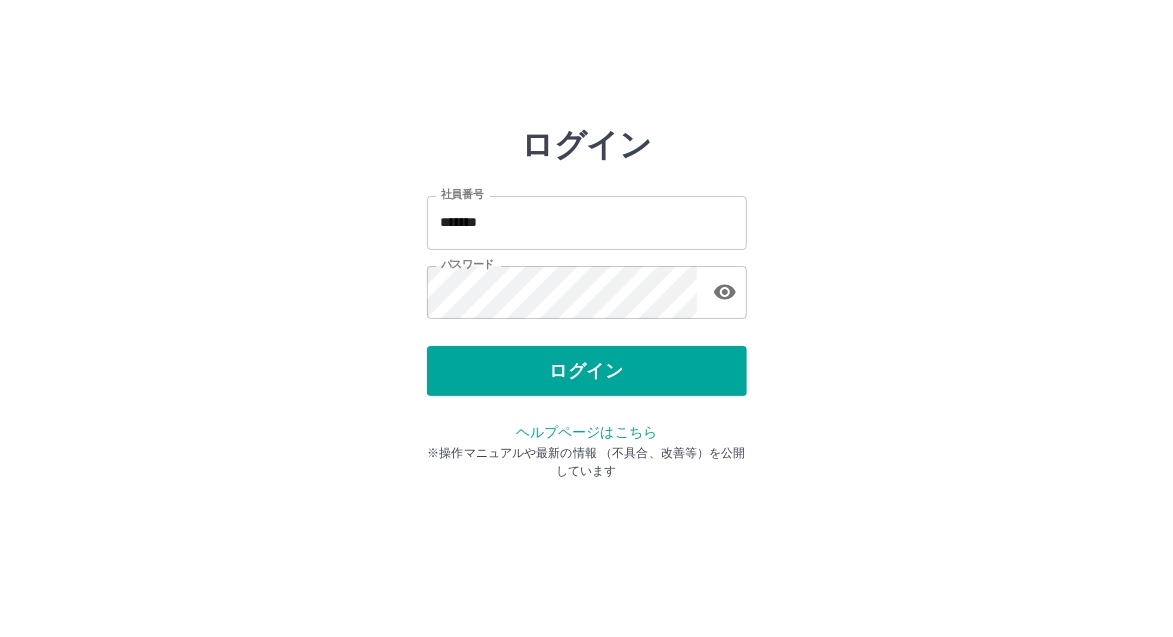 click on "ログイン" at bounding box center [587, 371] 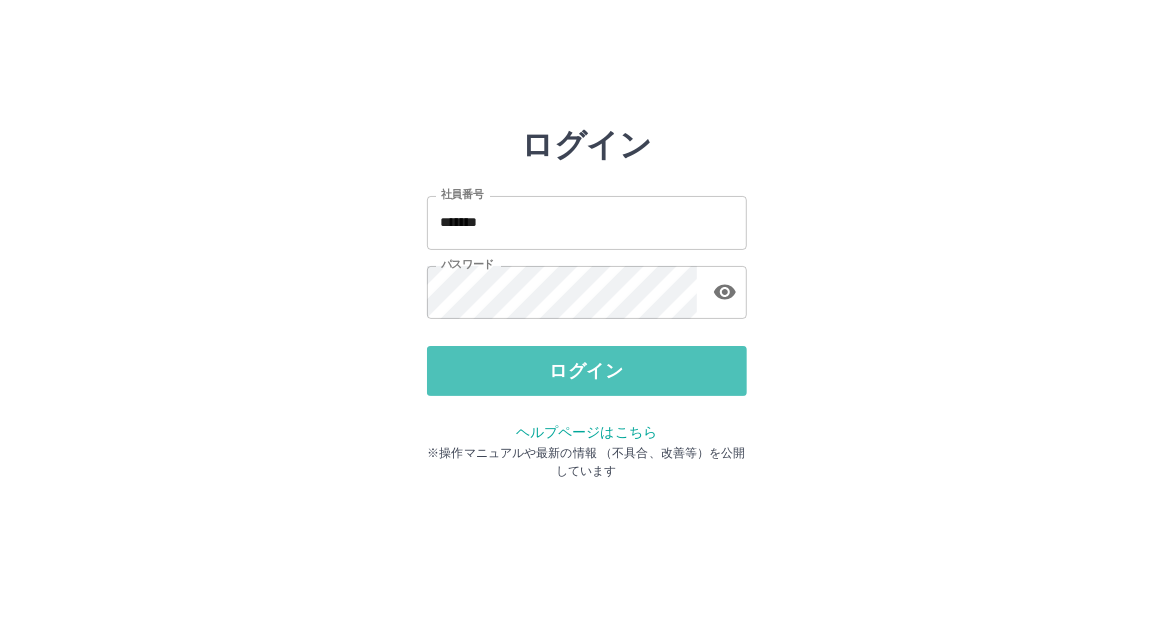 click on "ログイン" at bounding box center [587, 371] 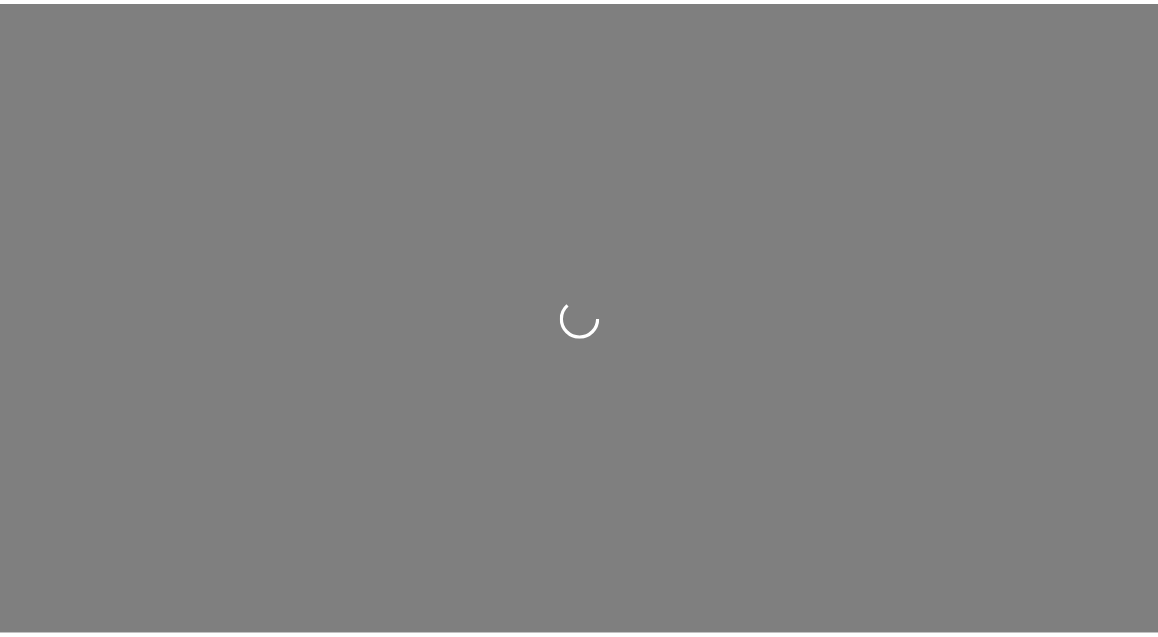 scroll, scrollTop: 0, scrollLeft: 0, axis: both 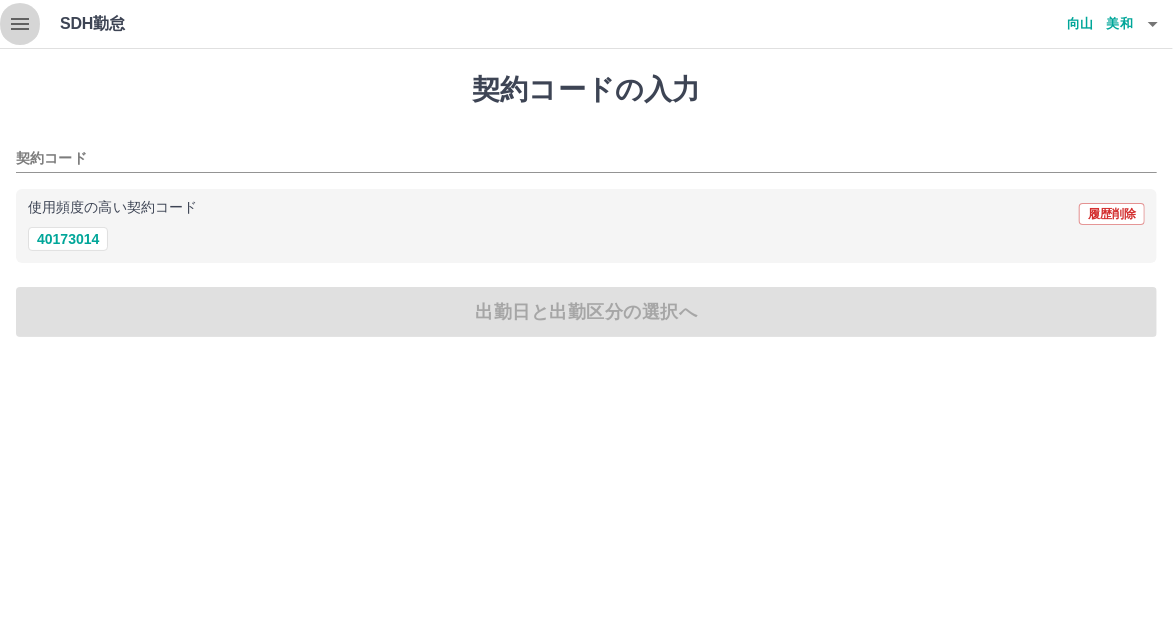 click 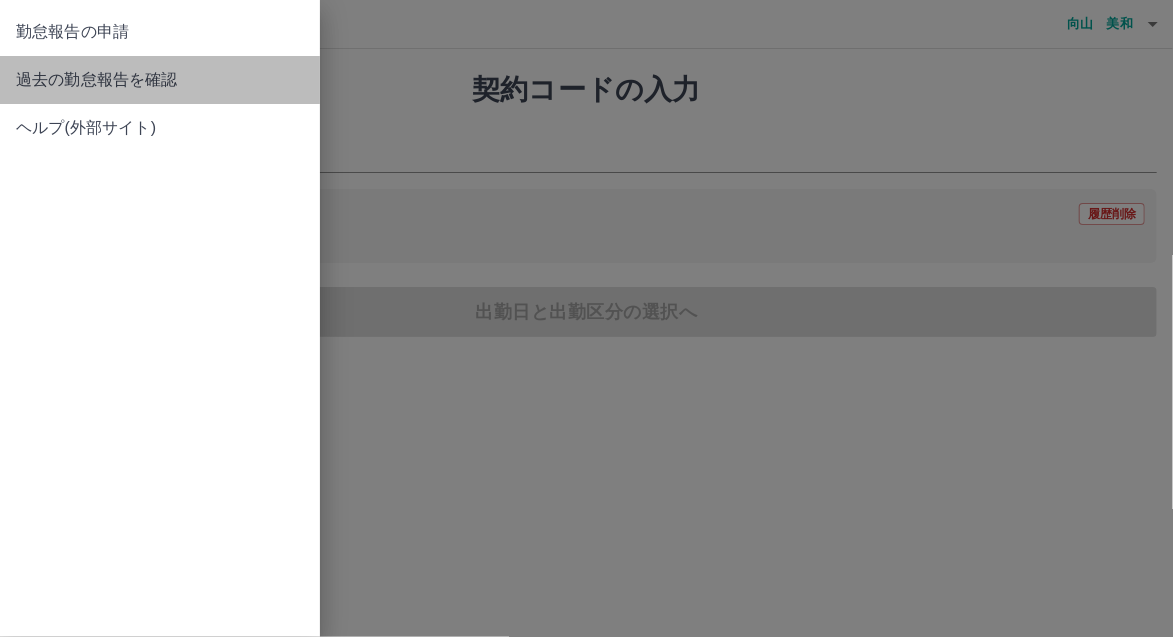 click on "過去の勤怠報告を確認" at bounding box center [160, 80] 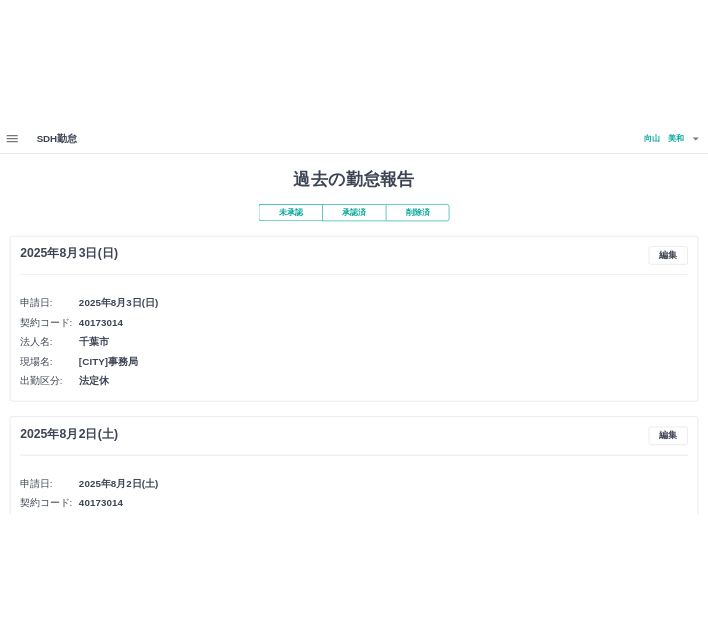 scroll, scrollTop: 82, scrollLeft: 0, axis: vertical 